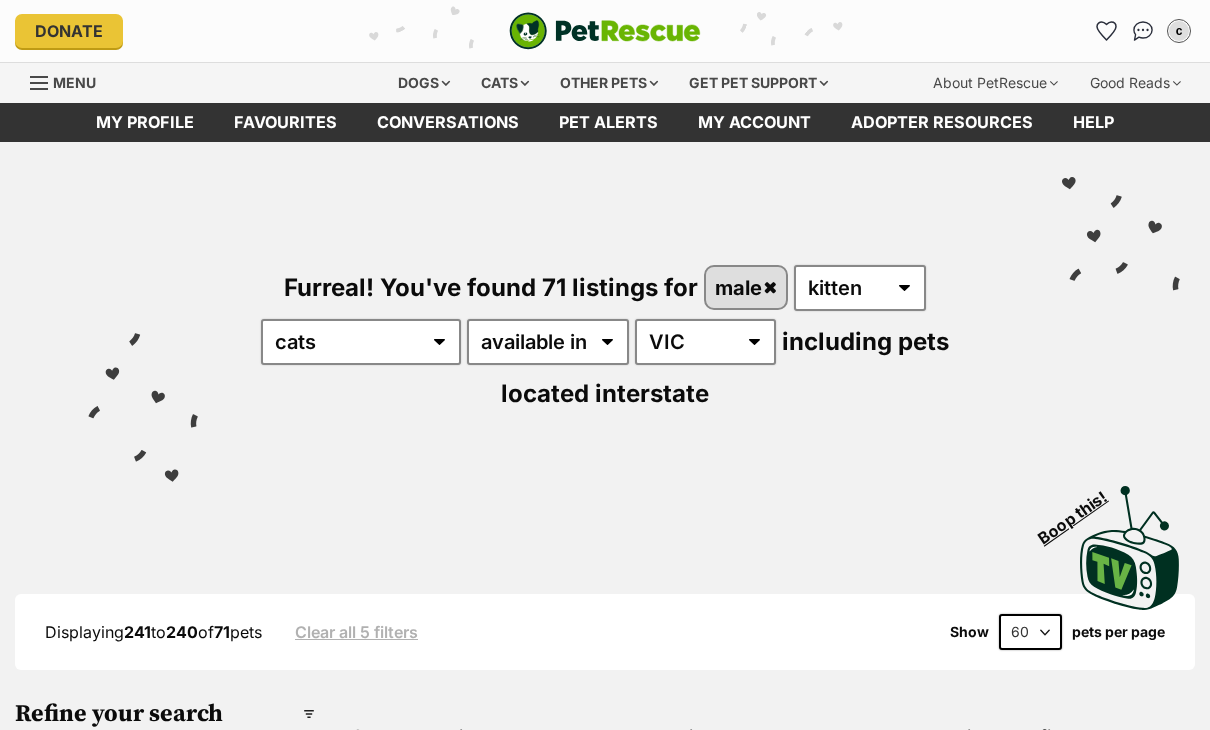 scroll, scrollTop: 0, scrollLeft: 0, axis: both 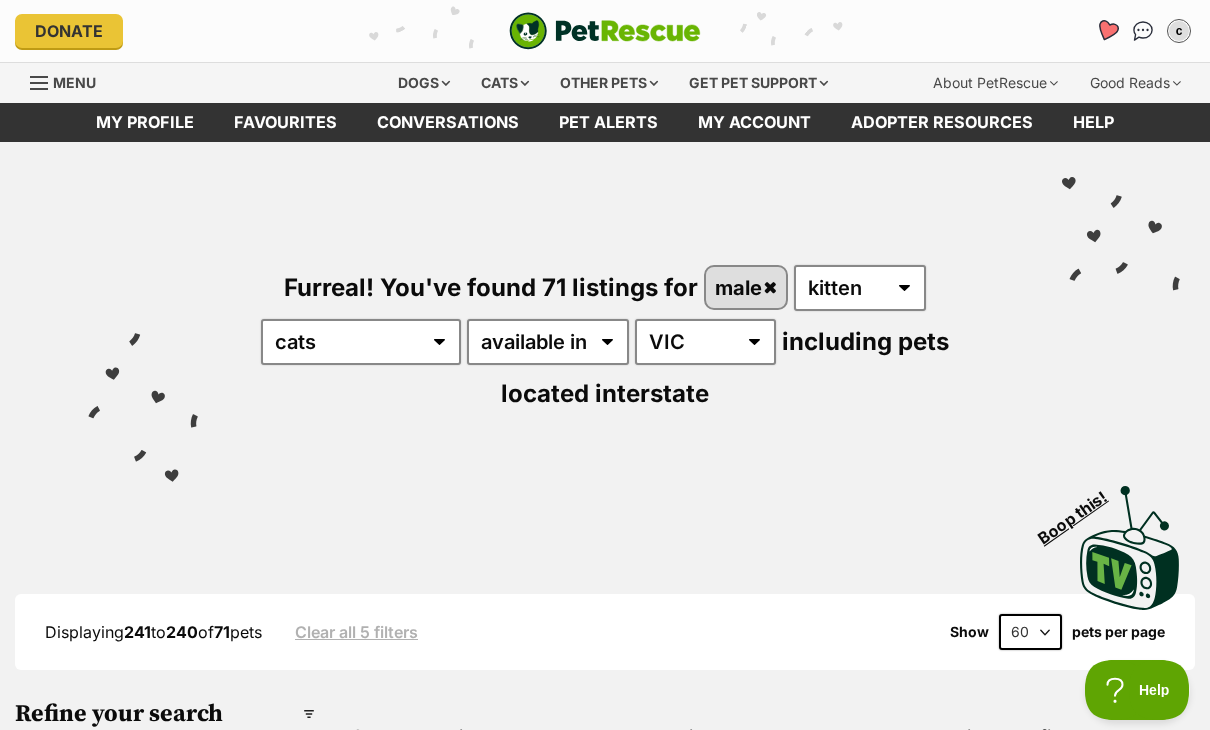 click 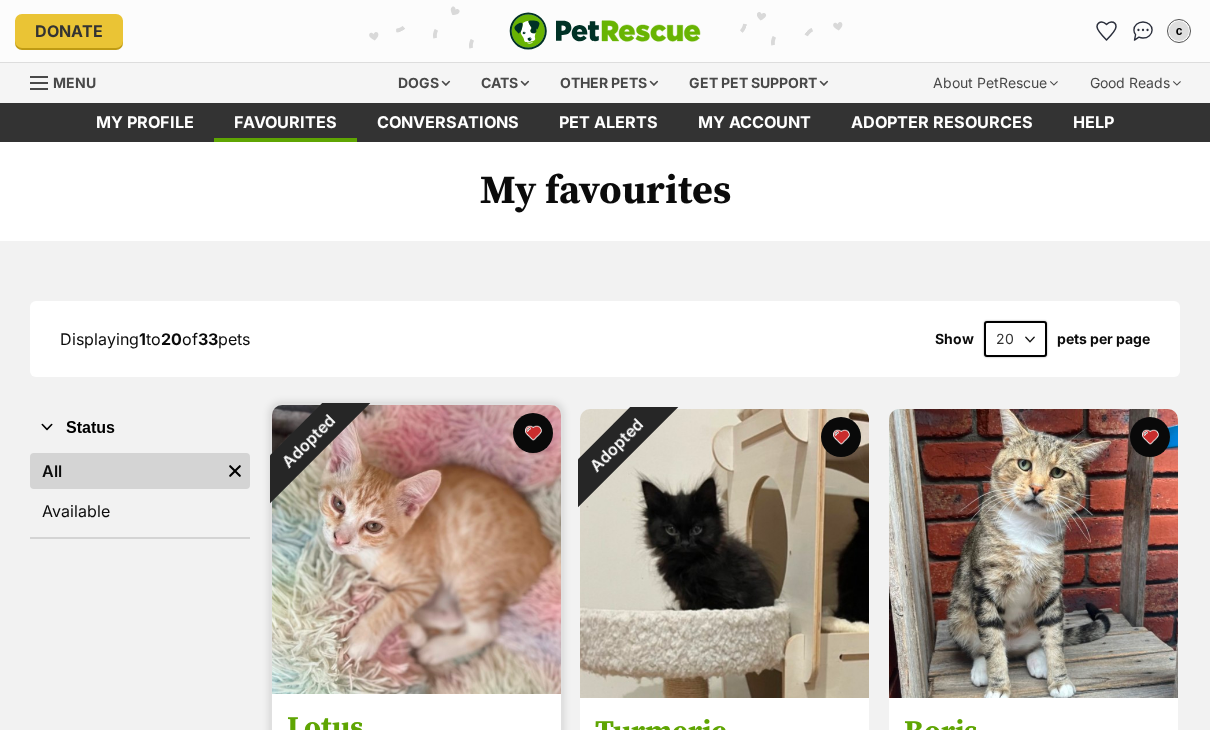 scroll, scrollTop: 0, scrollLeft: 0, axis: both 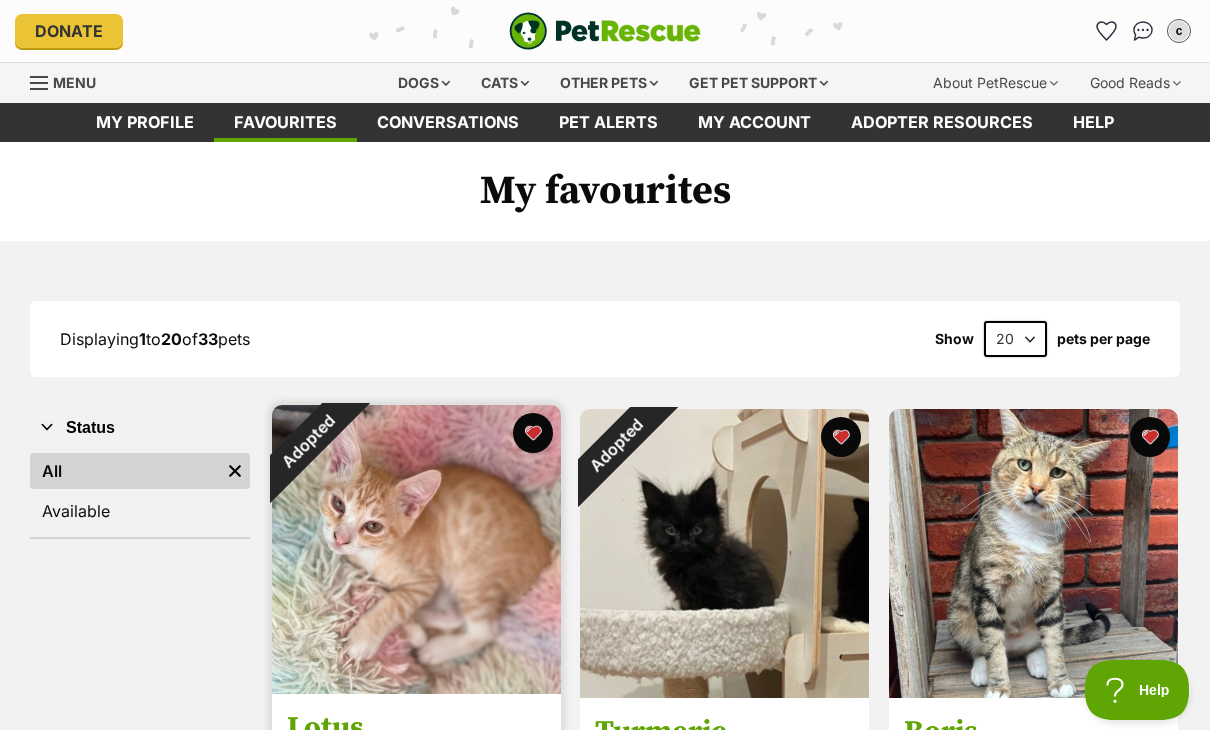 click at bounding box center [416, 549] 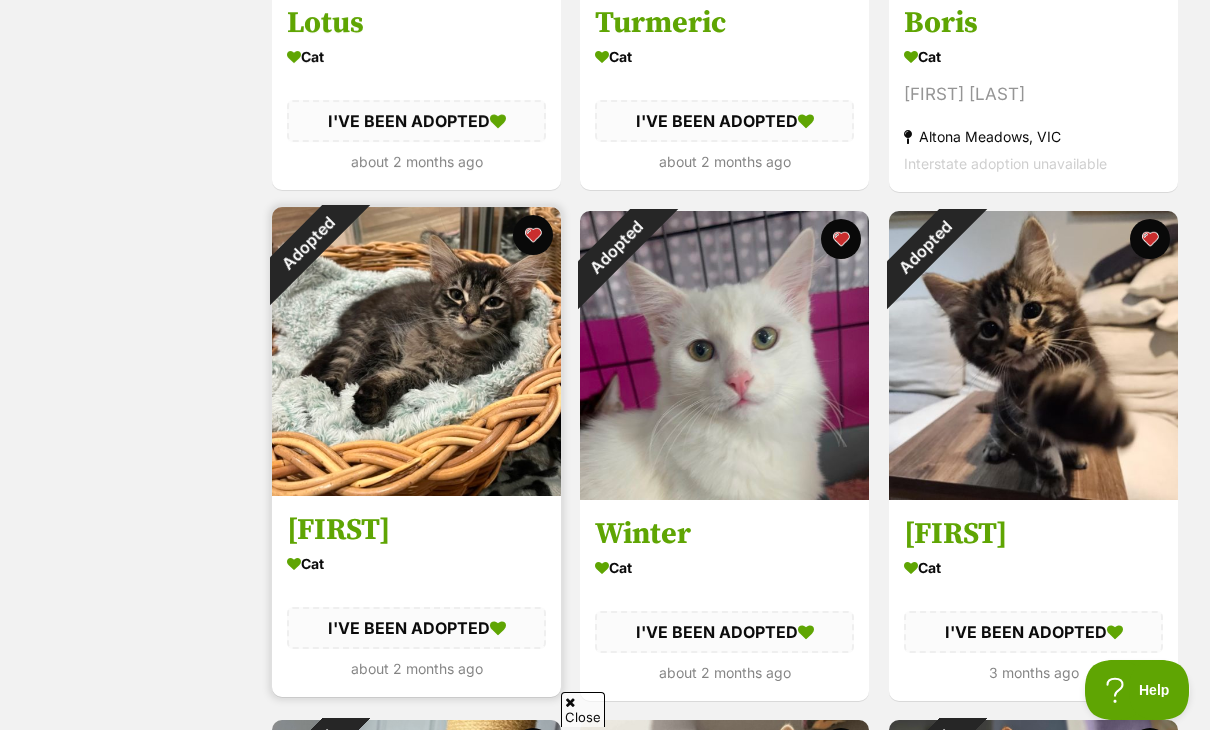 scroll, scrollTop: 721, scrollLeft: 0, axis: vertical 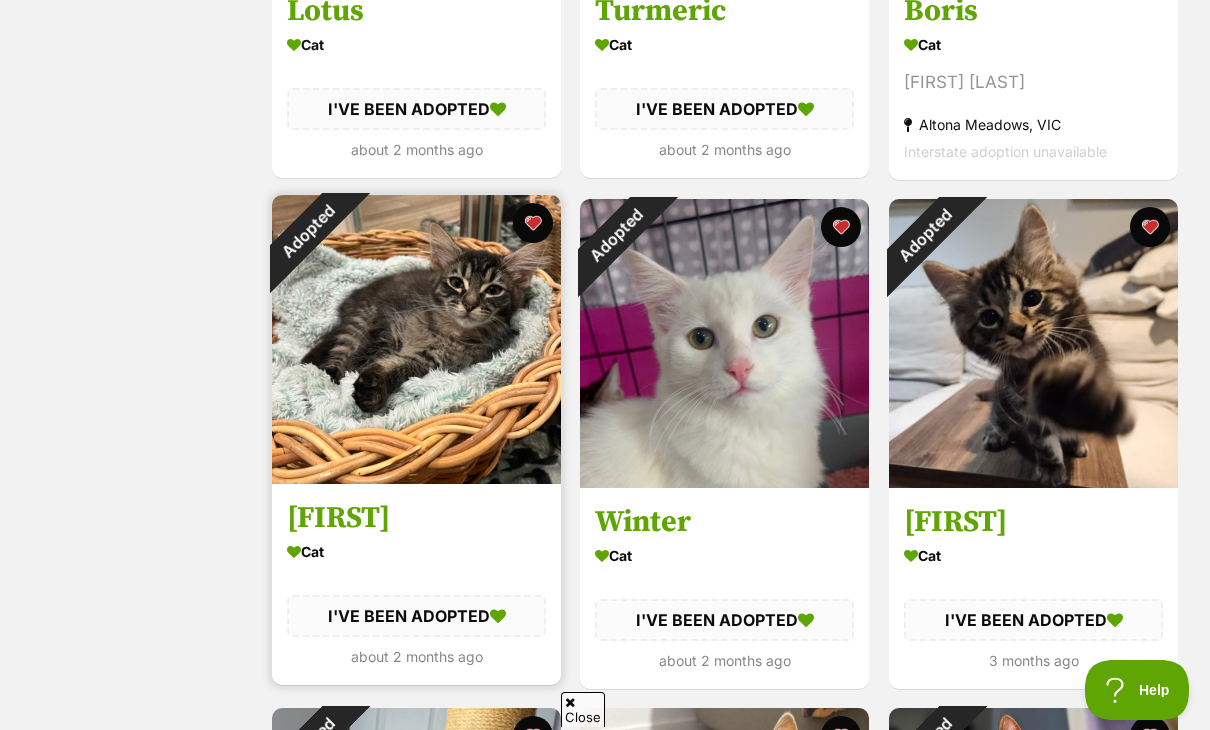 click at bounding box center [416, 339] 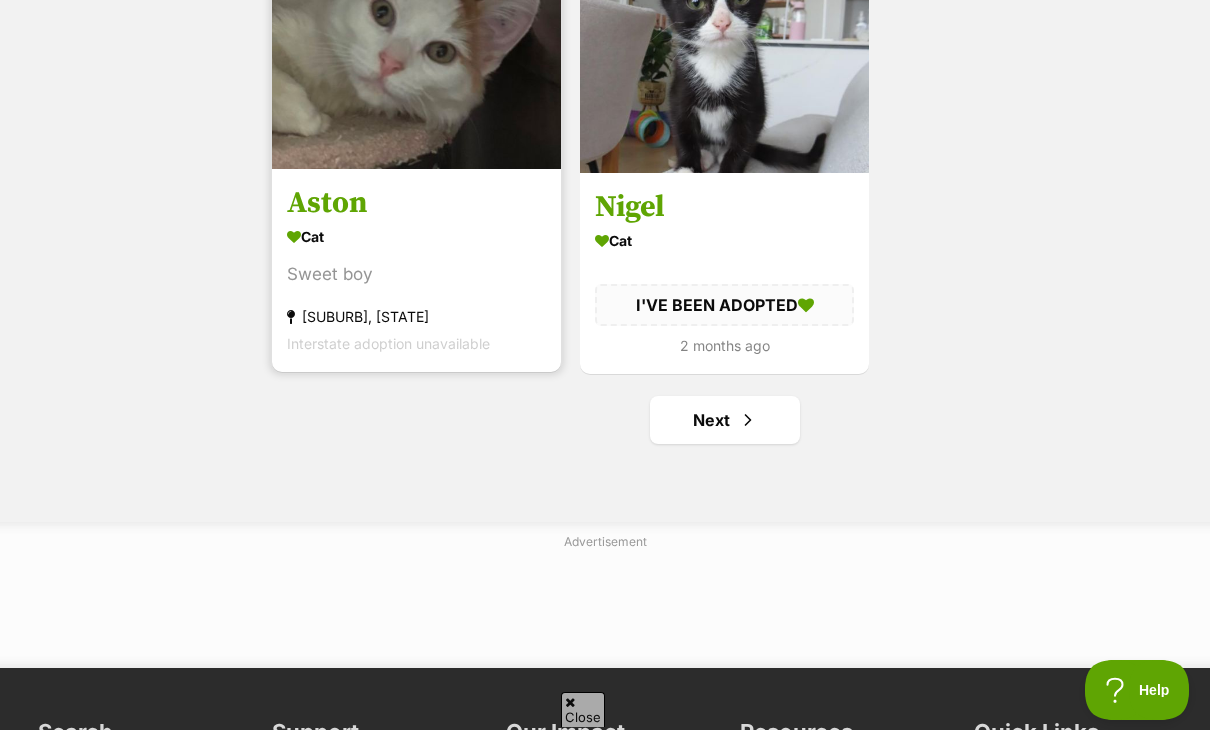 scroll, scrollTop: 3586, scrollLeft: 0, axis: vertical 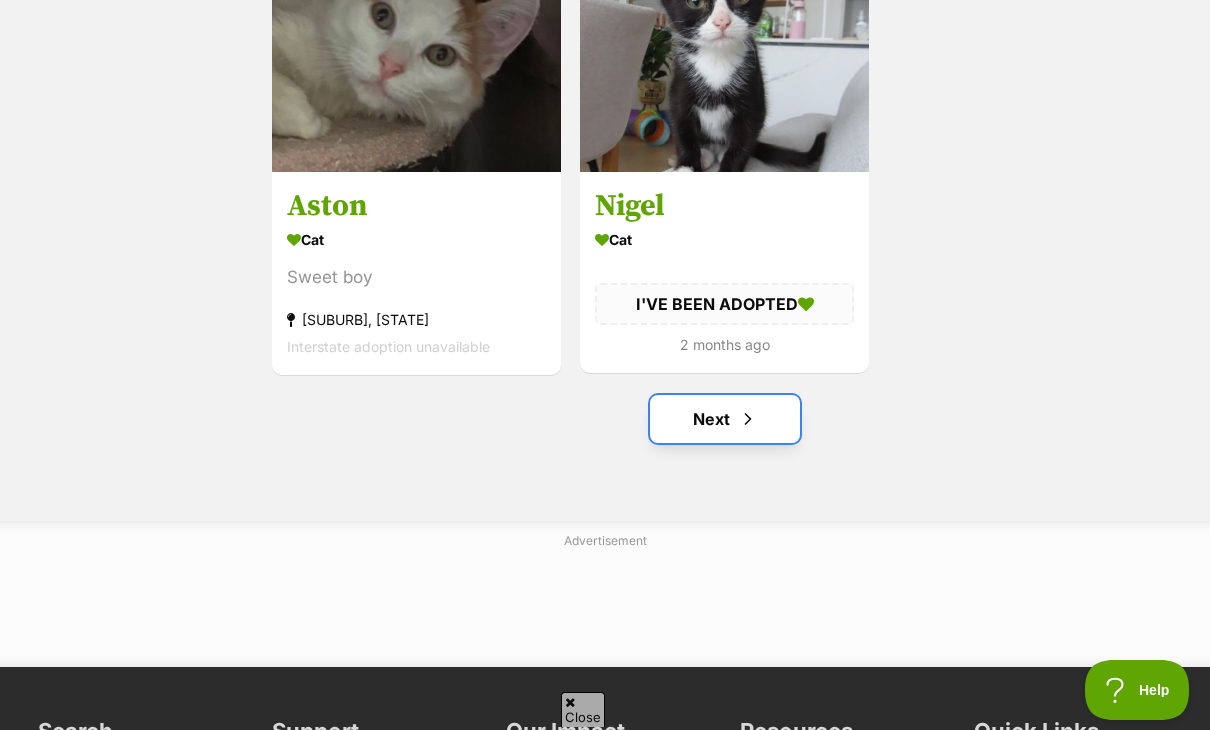 click at bounding box center [748, 419] 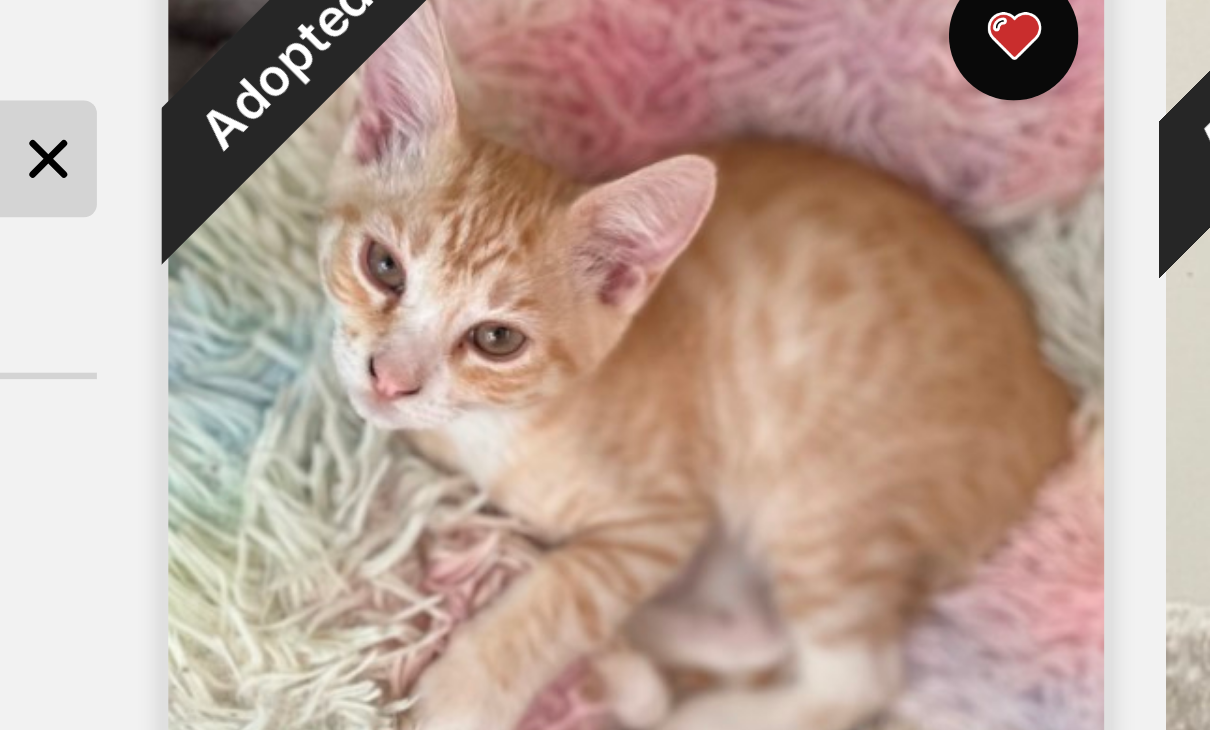 scroll, scrollTop: 119, scrollLeft: 0, axis: vertical 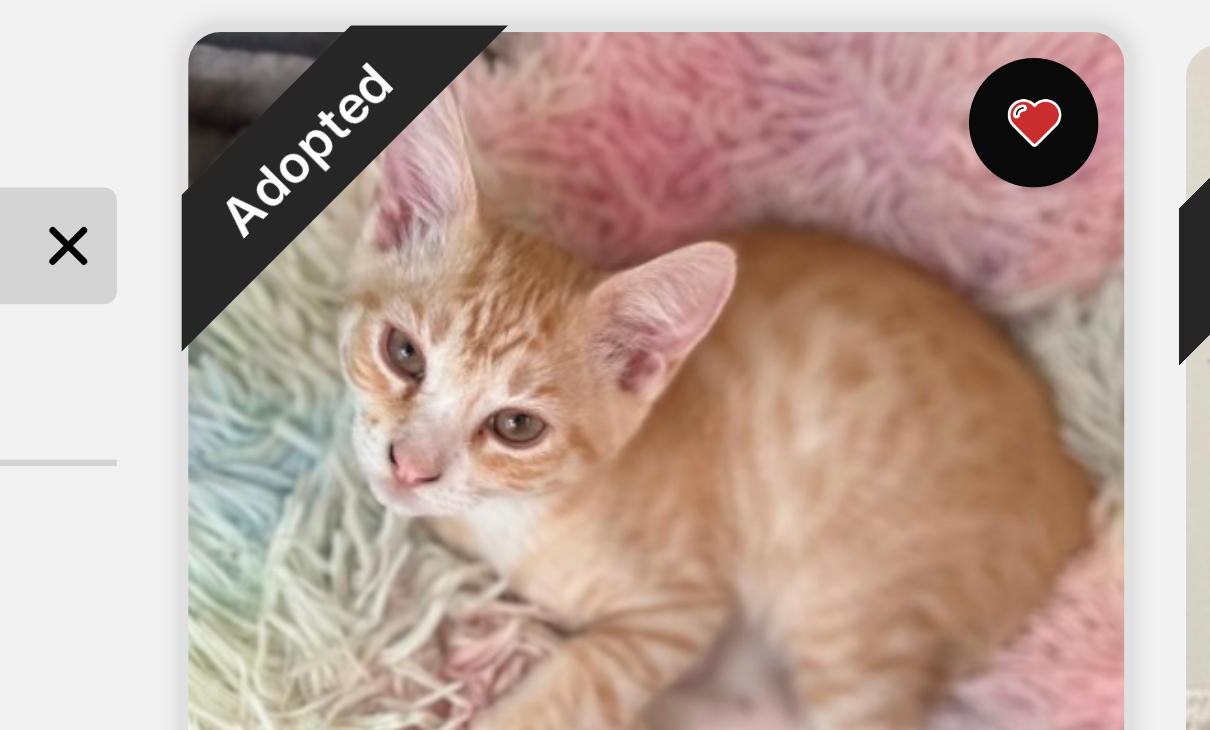click at bounding box center (416, 430) 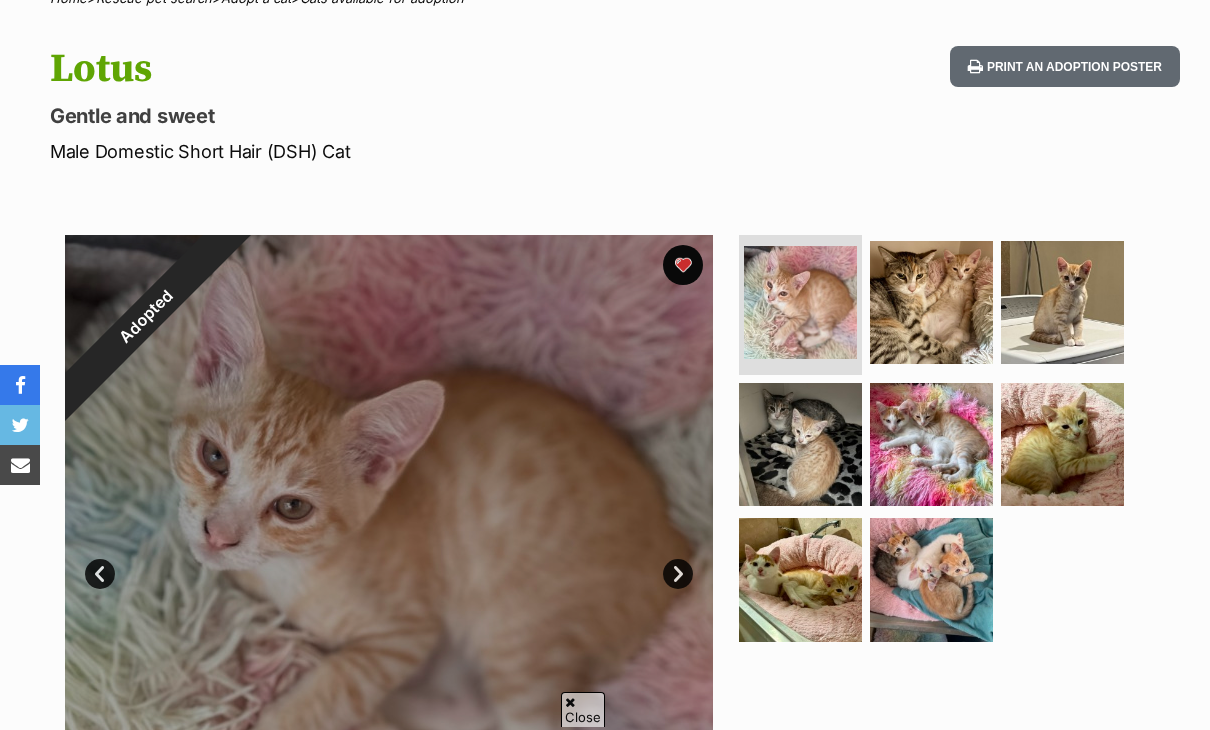 scroll, scrollTop: 181, scrollLeft: 0, axis: vertical 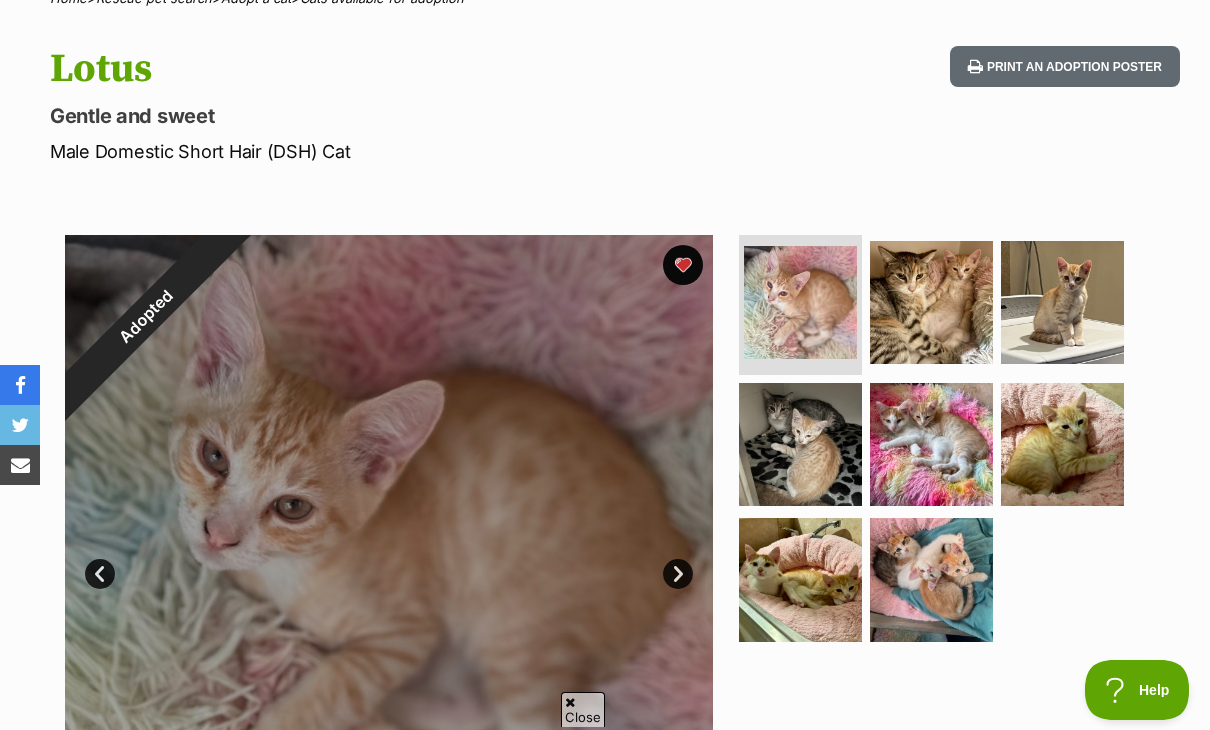 click on "Next" at bounding box center (678, 574) 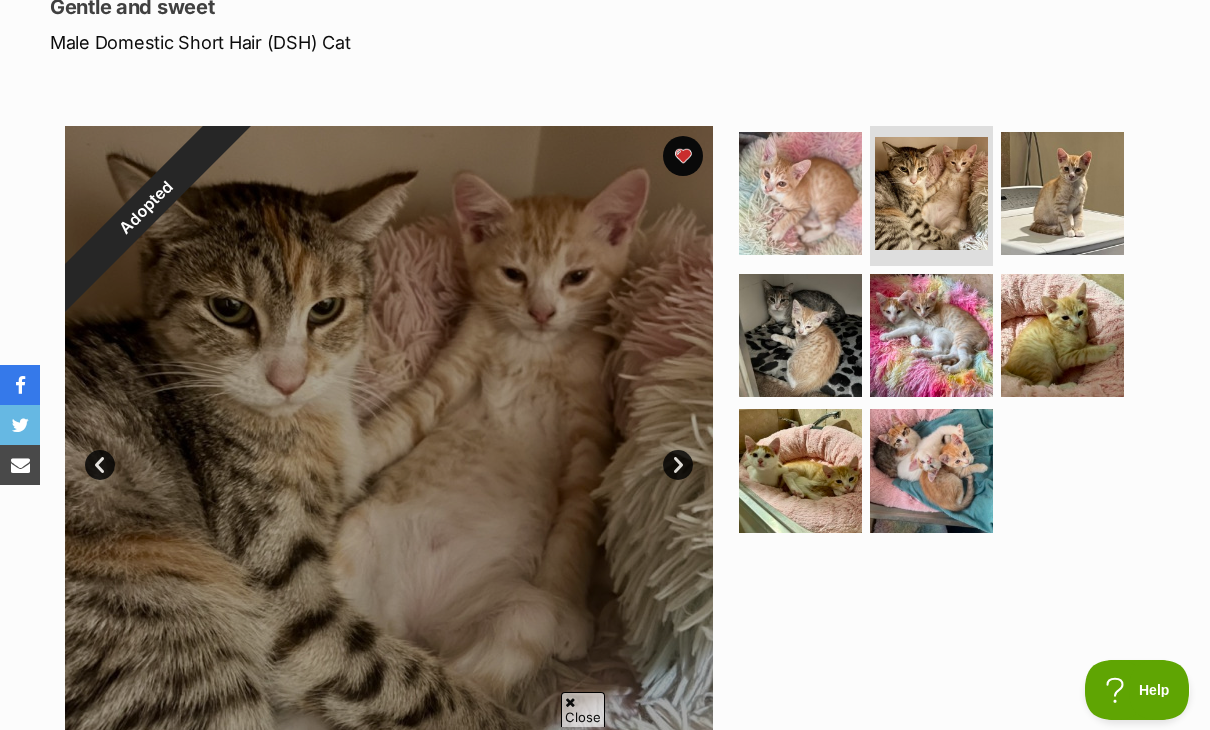 scroll, scrollTop: 291, scrollLeft: 0, axis: vertical 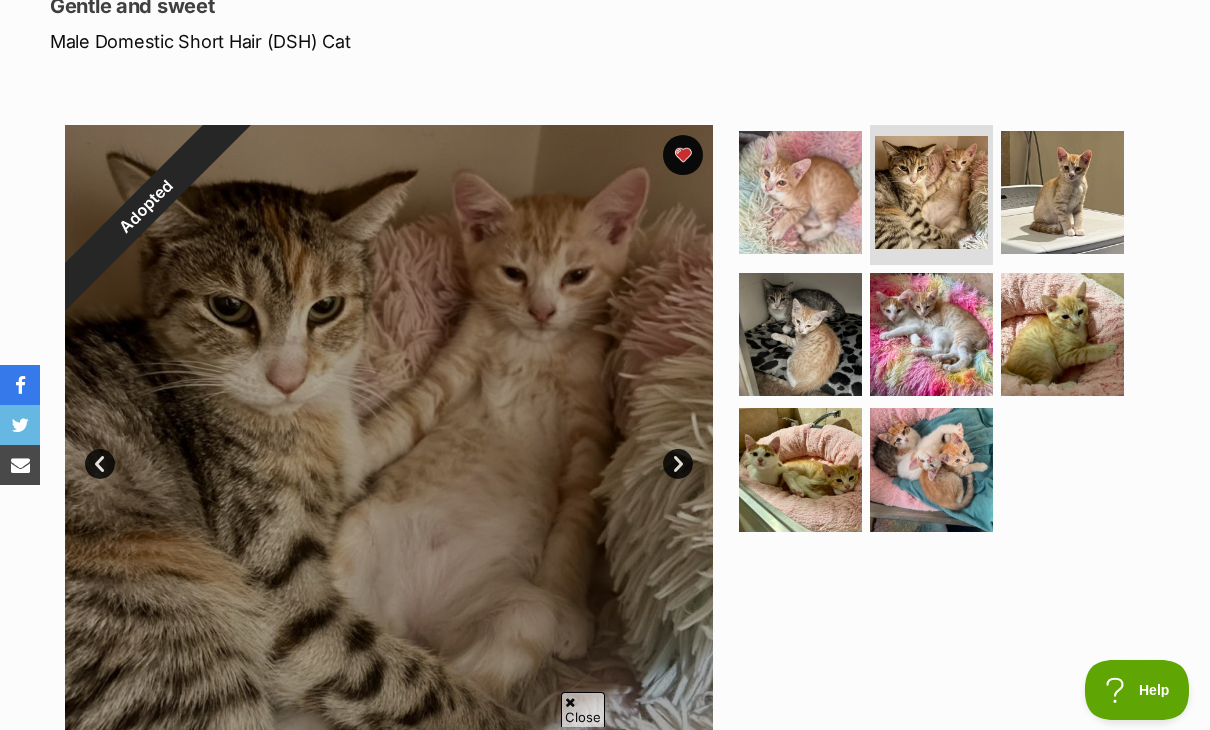 click on "Next" at bounding box center (678, 464) 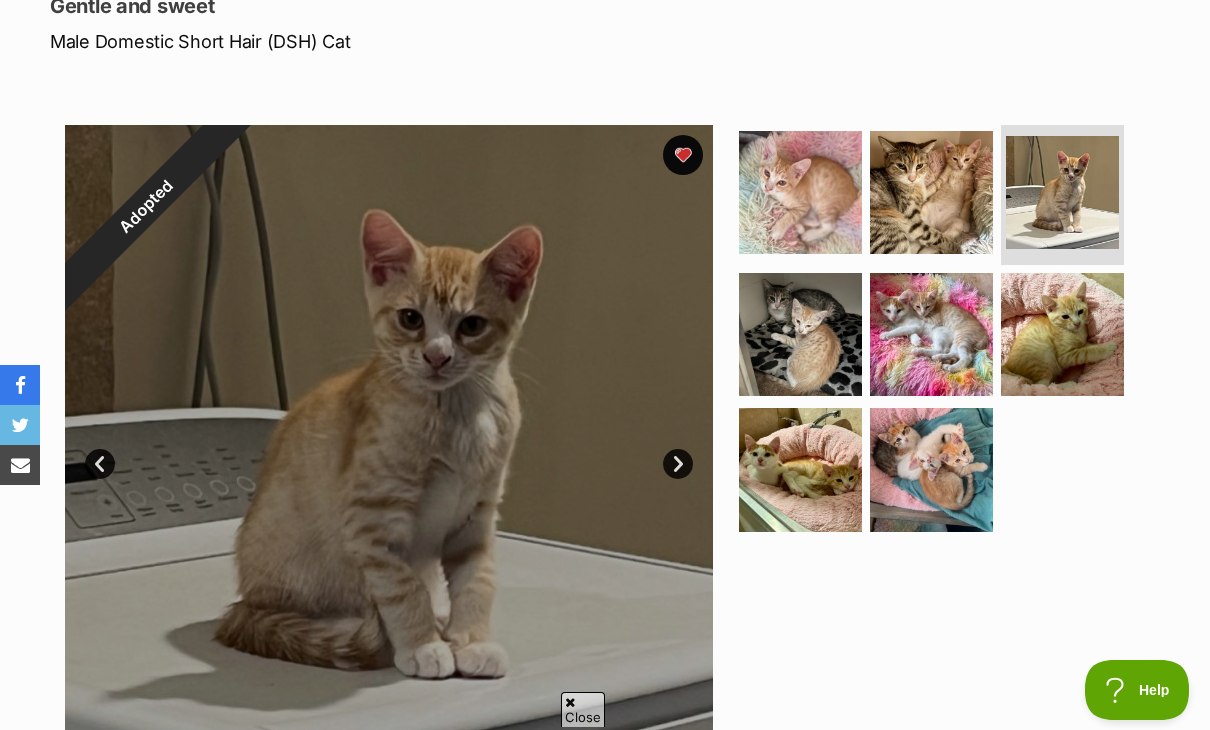 click on "Next" at bounding box center [678, 464] 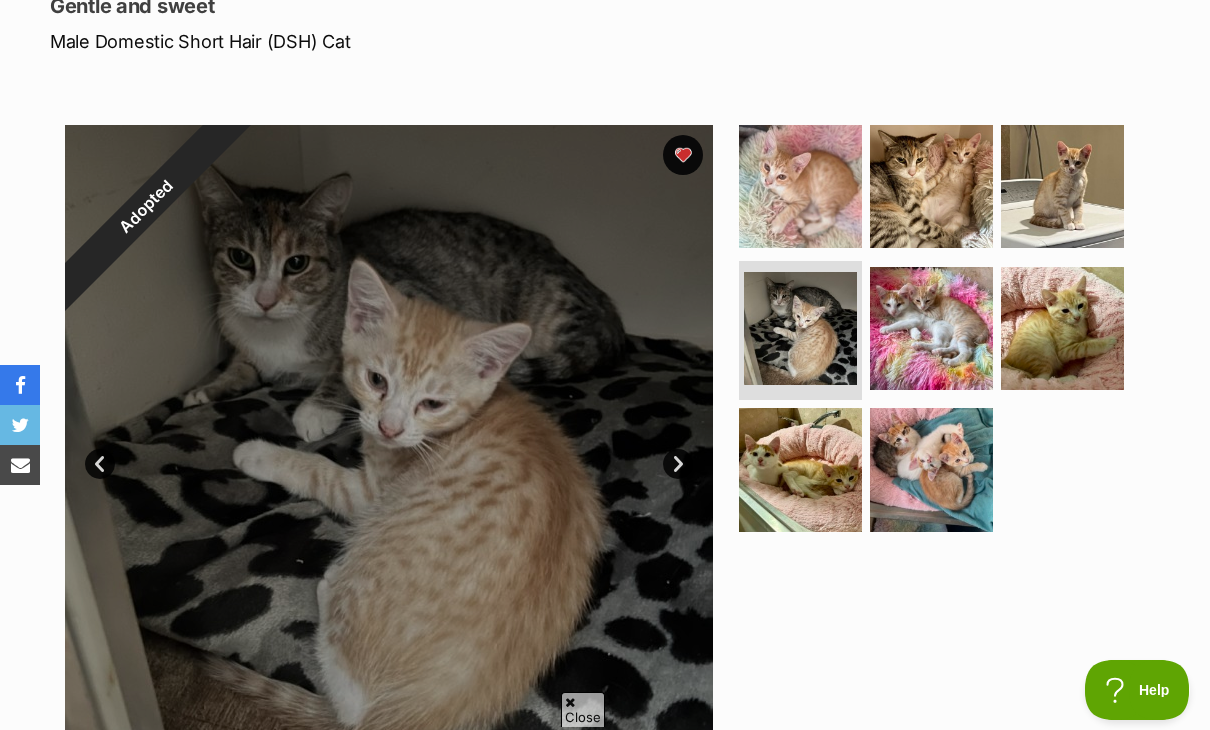 click on "Next" at bounding box center (678, 464) 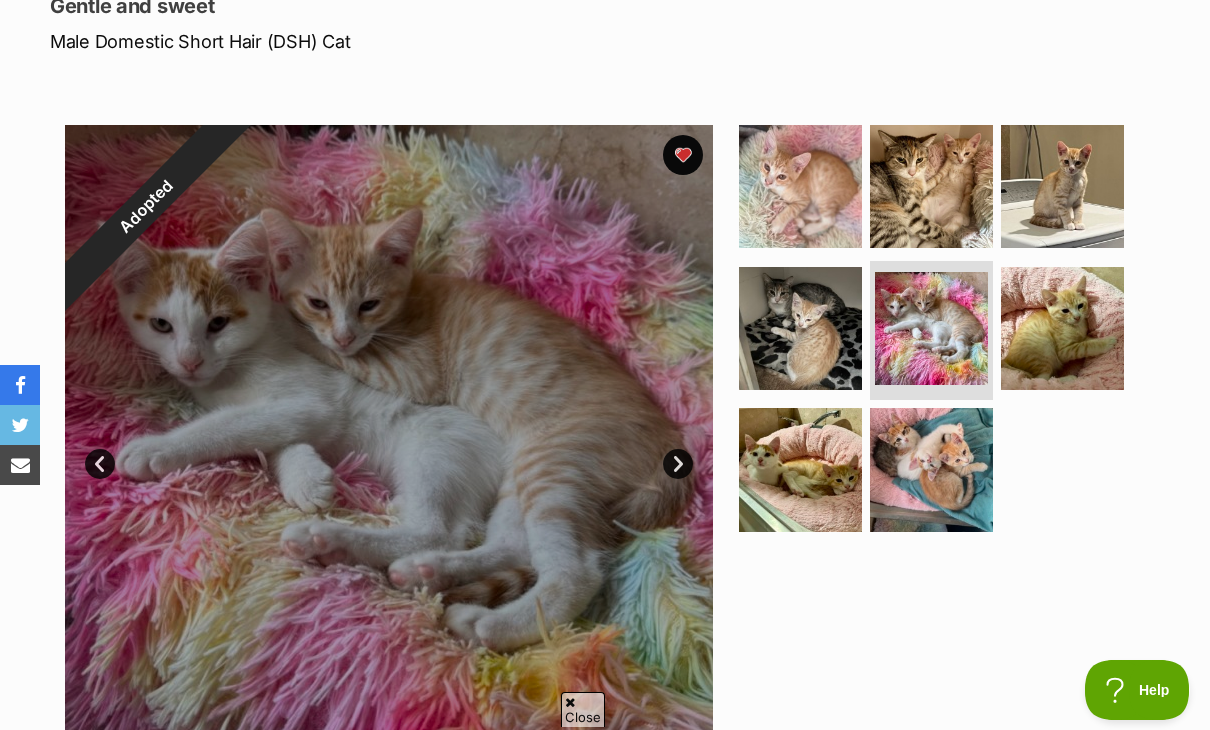 click on "Next" at bounding box center [678, 464] 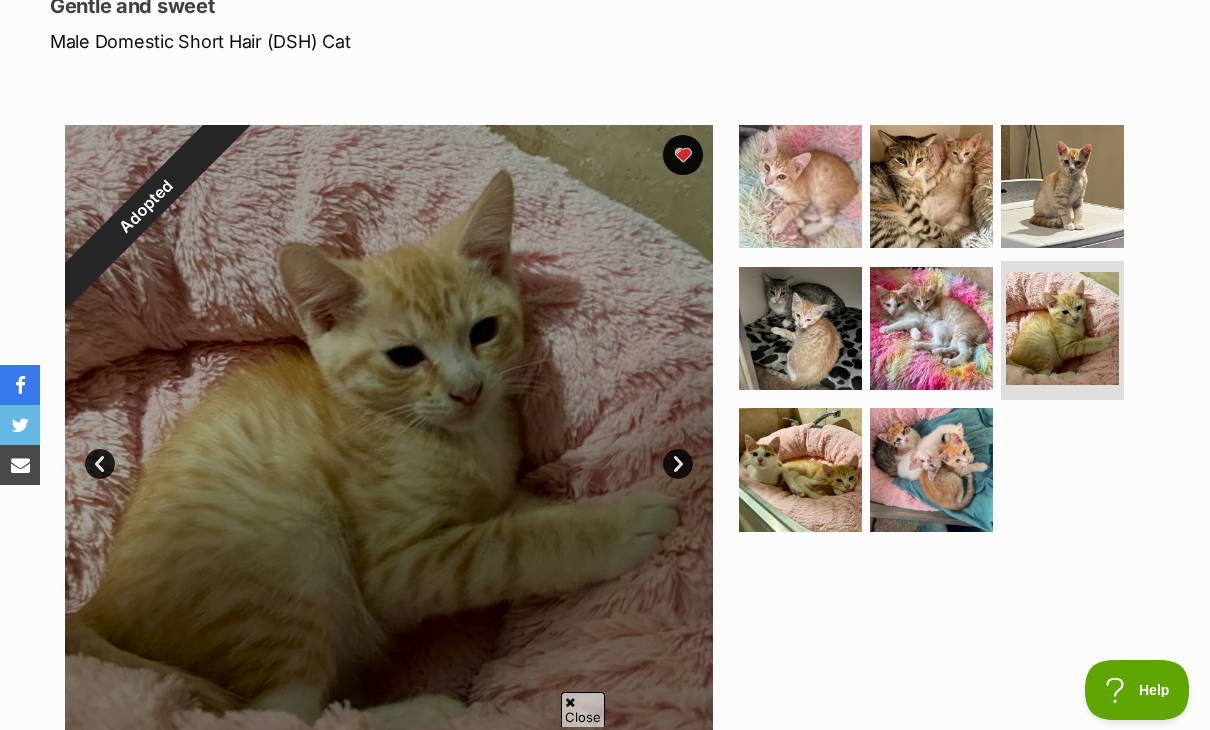 click on "Next" at bounding box center [678, 464] 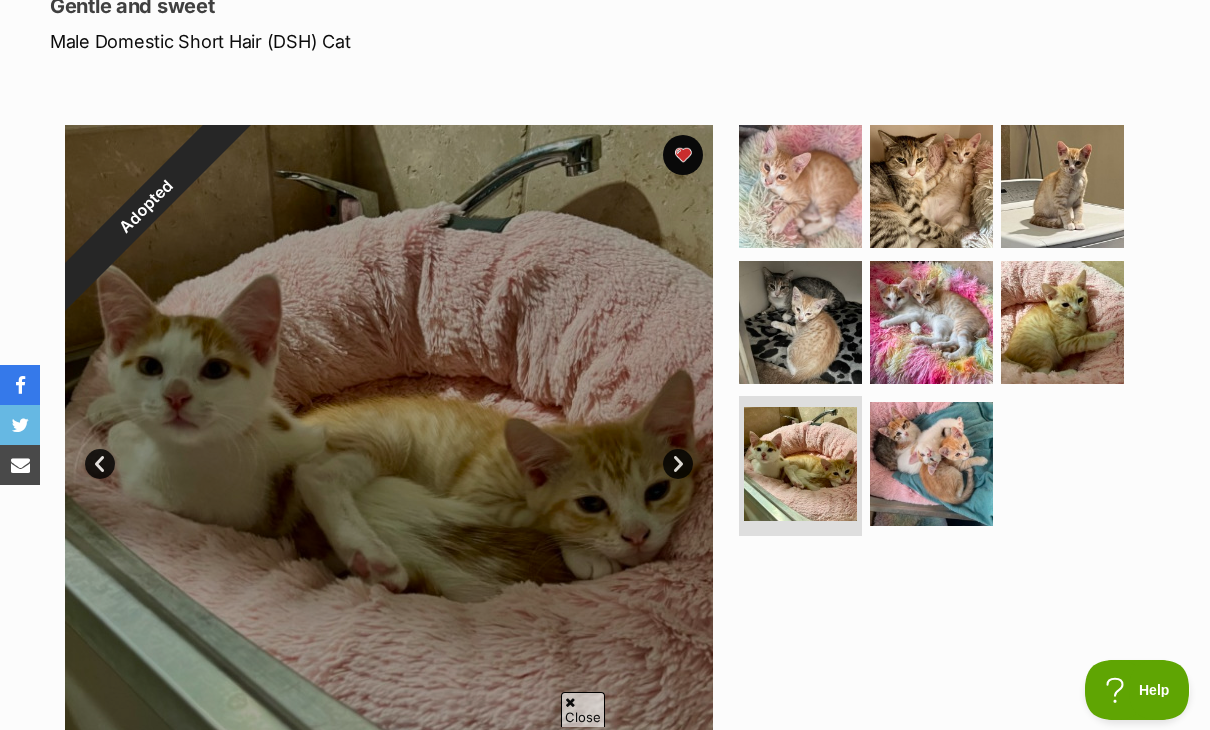 click on "Next" at bounding box center (678, 464) 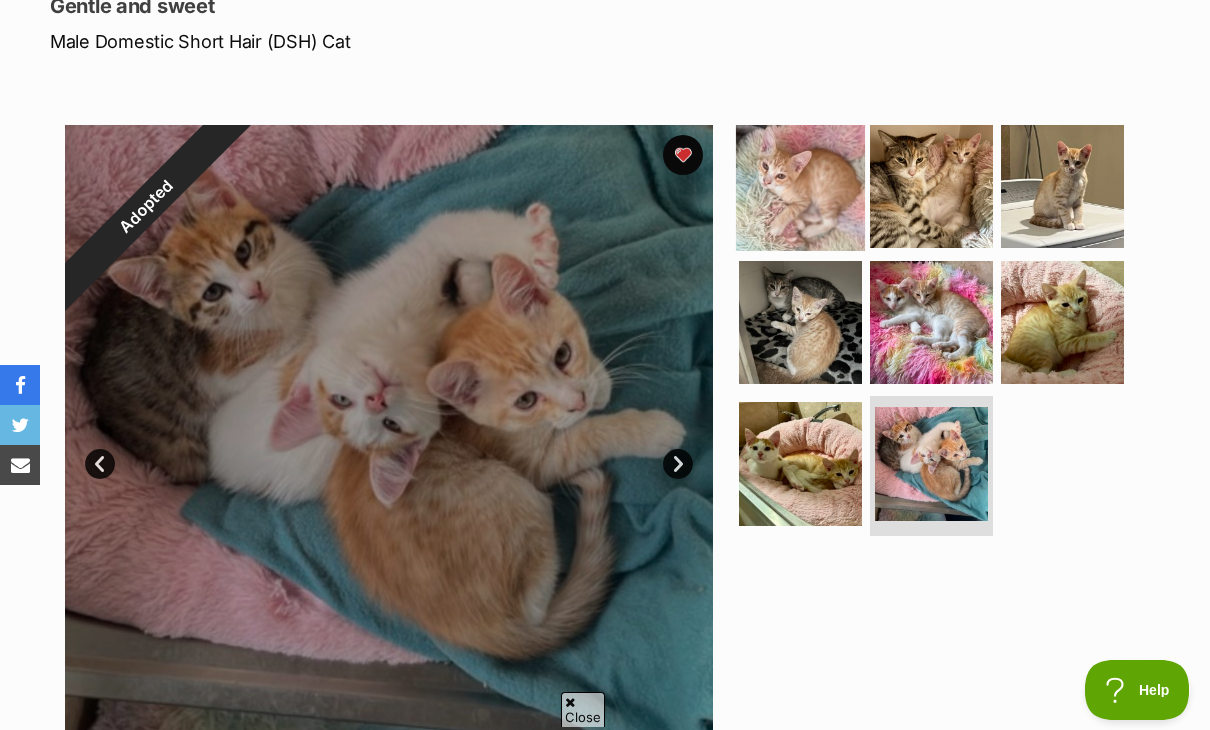 click at bounding box center (800, 186) 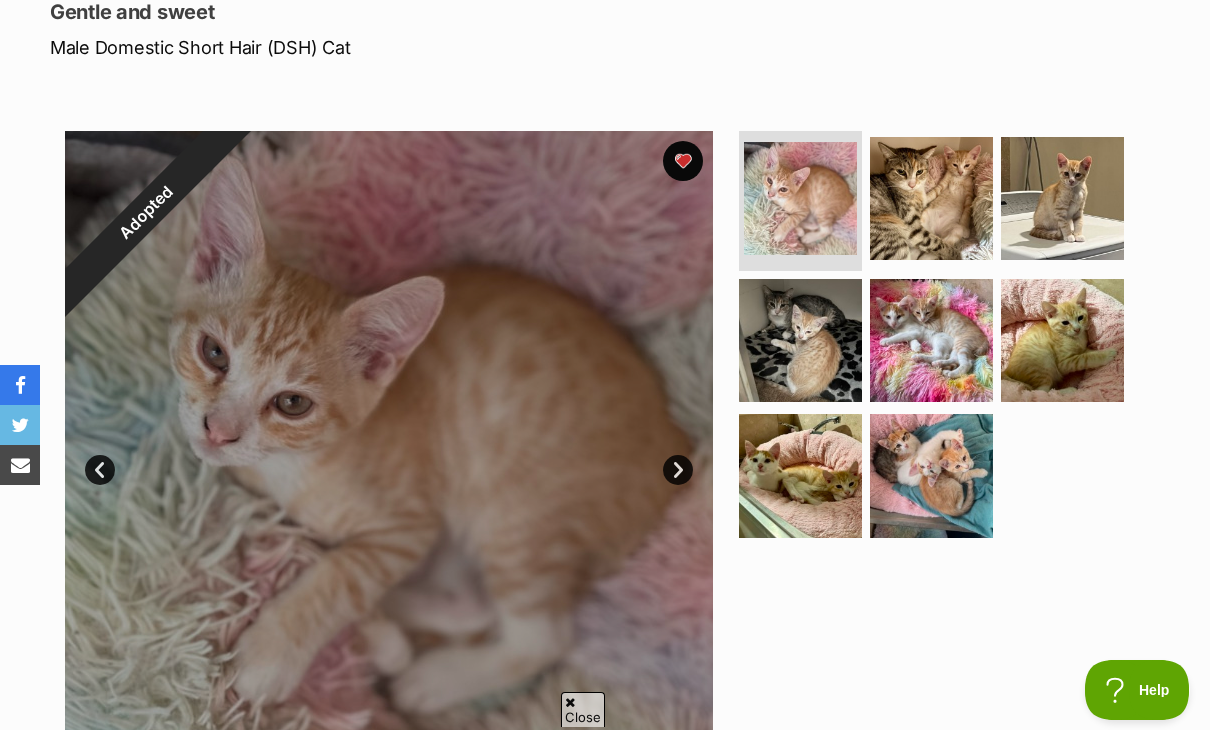 scroll, scrollTop: 0, scrollLeft: 0, axis: both 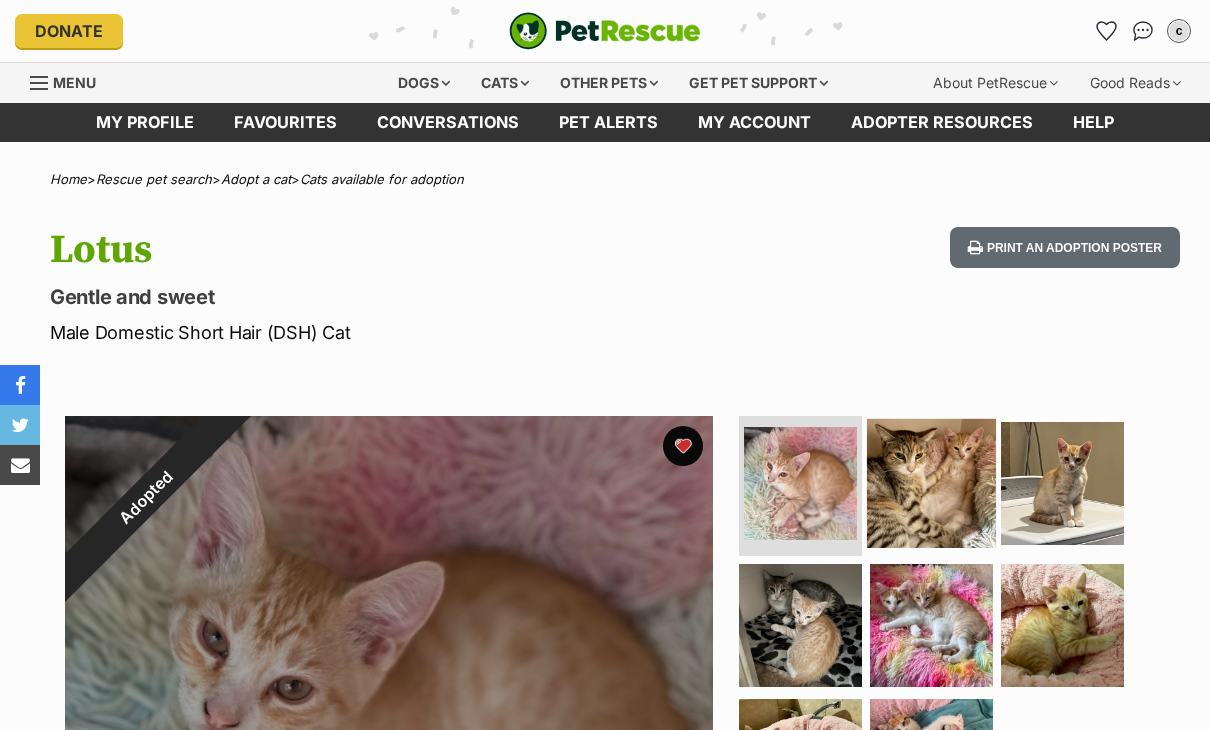 click at bounding box center (931, 483) 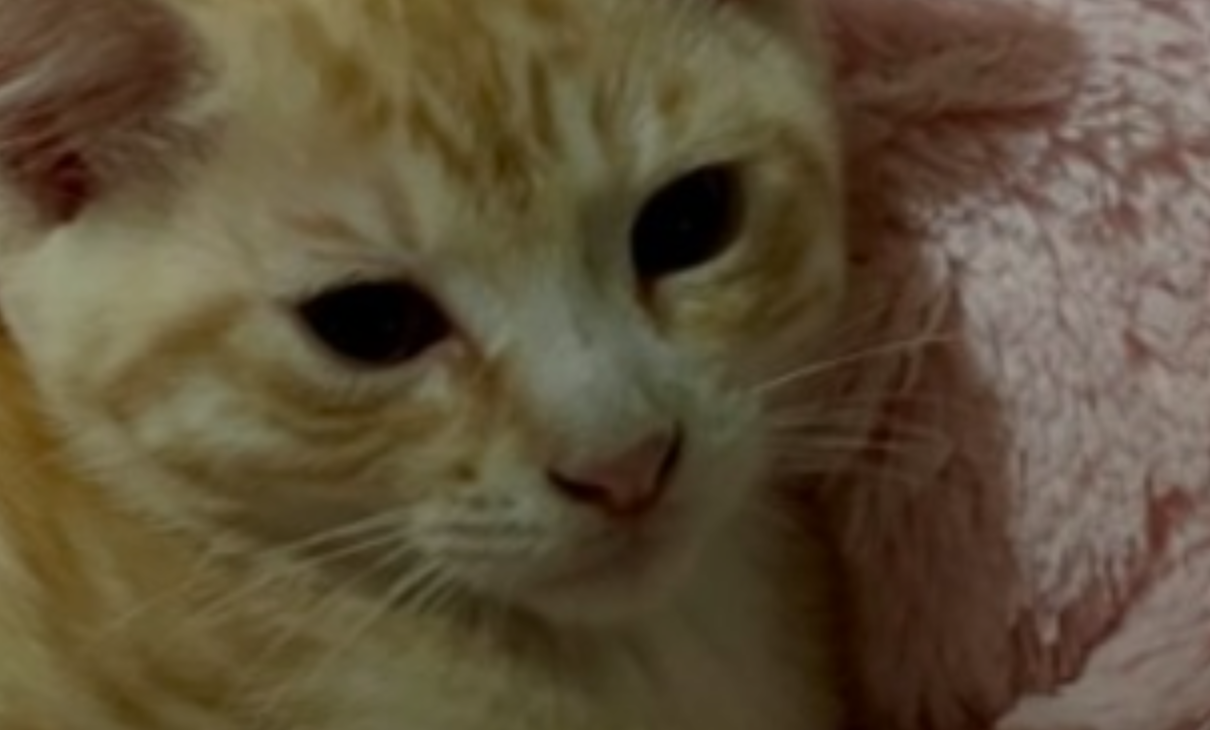 scroll, scrollTop: 252, scrollLeft: 0, axis: vertical 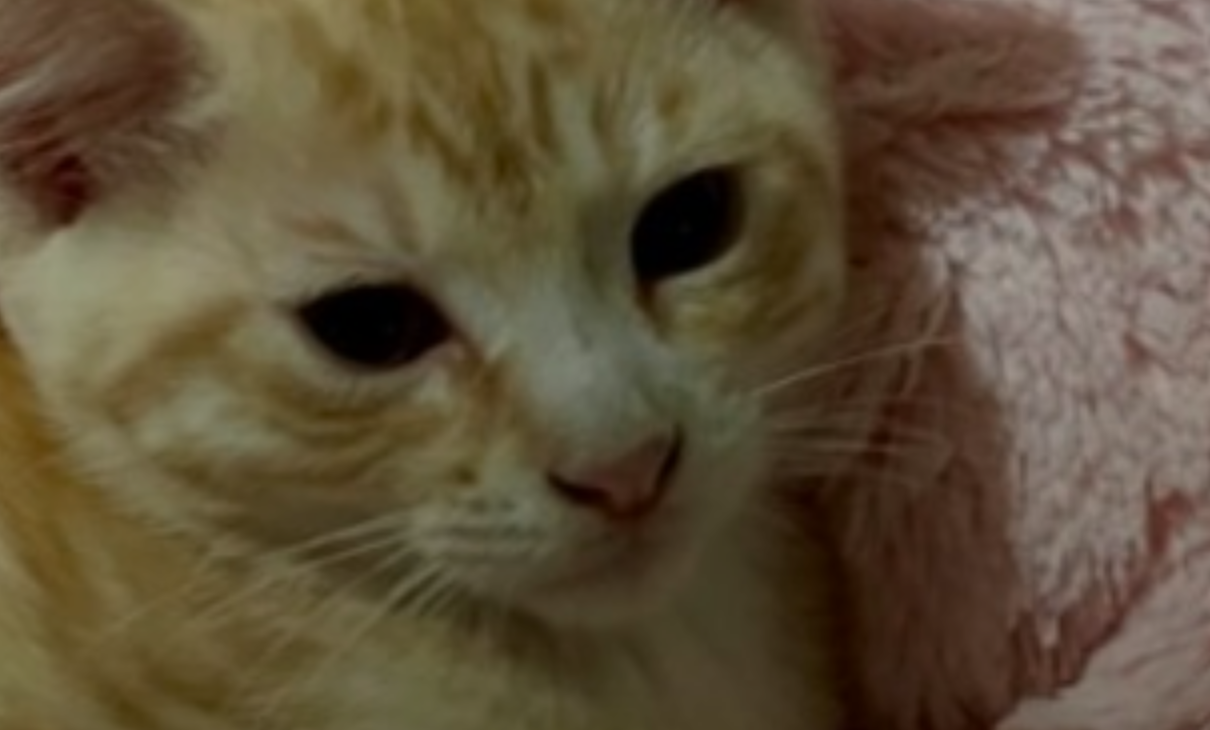 click at bounding box center (389, 488) 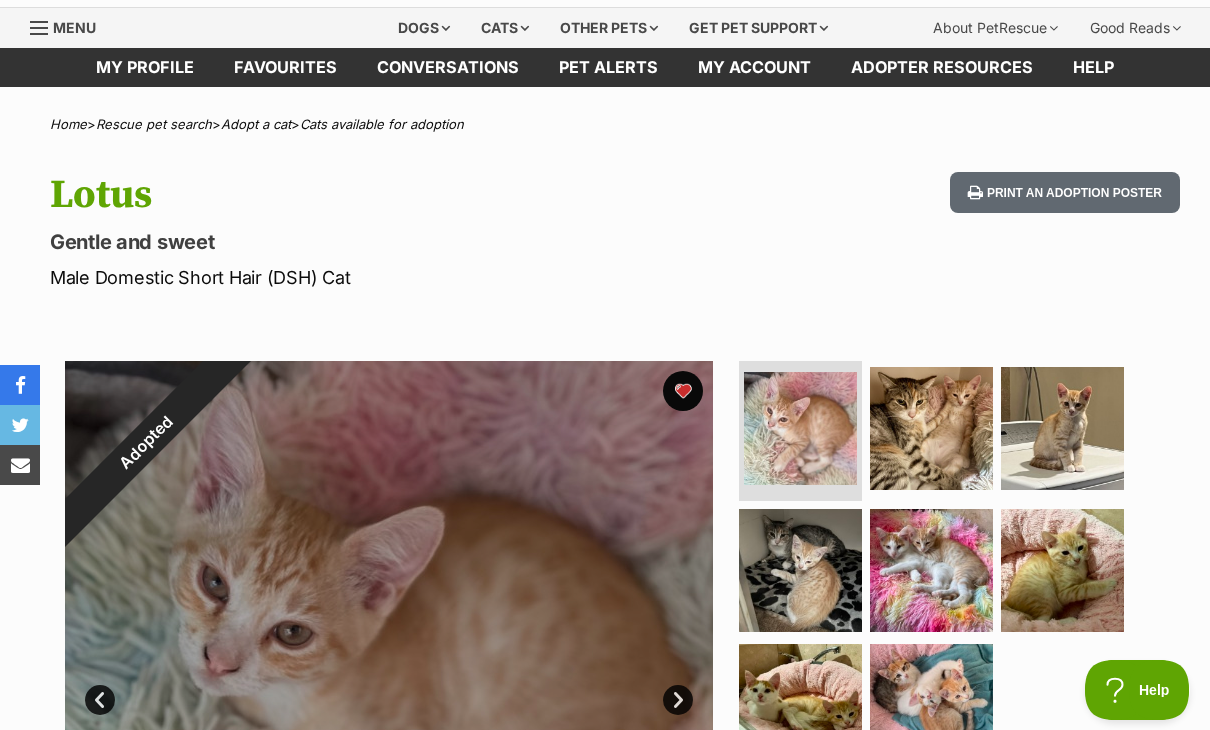 scroll, scrollTop: 0, scrollLeft: 0, axis: both 